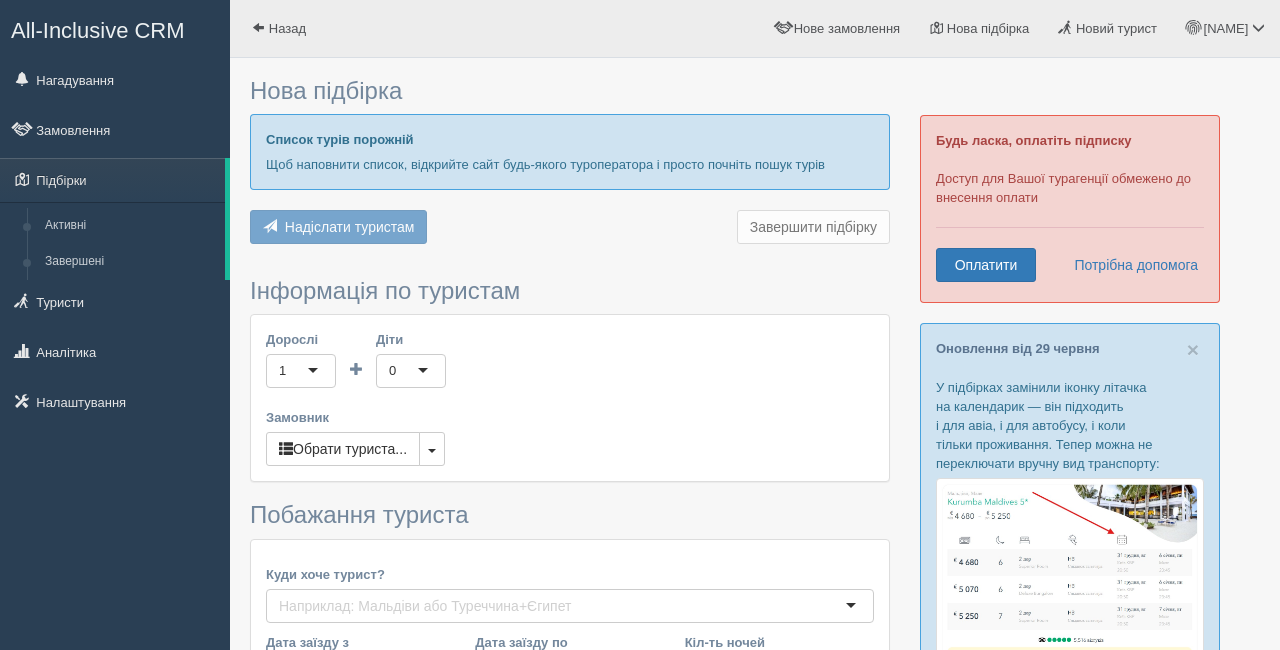 scroll, scrollTop: 0, scrollLeft: 0, axis: both 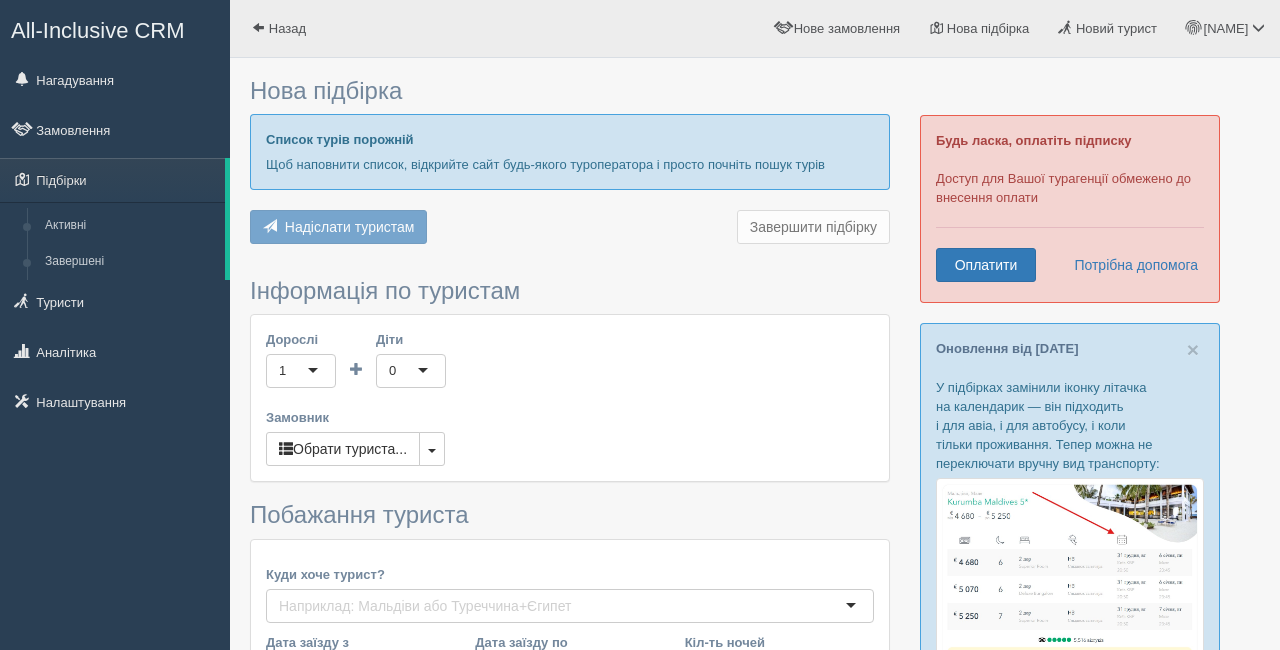 click at bounding box center [755, 650] 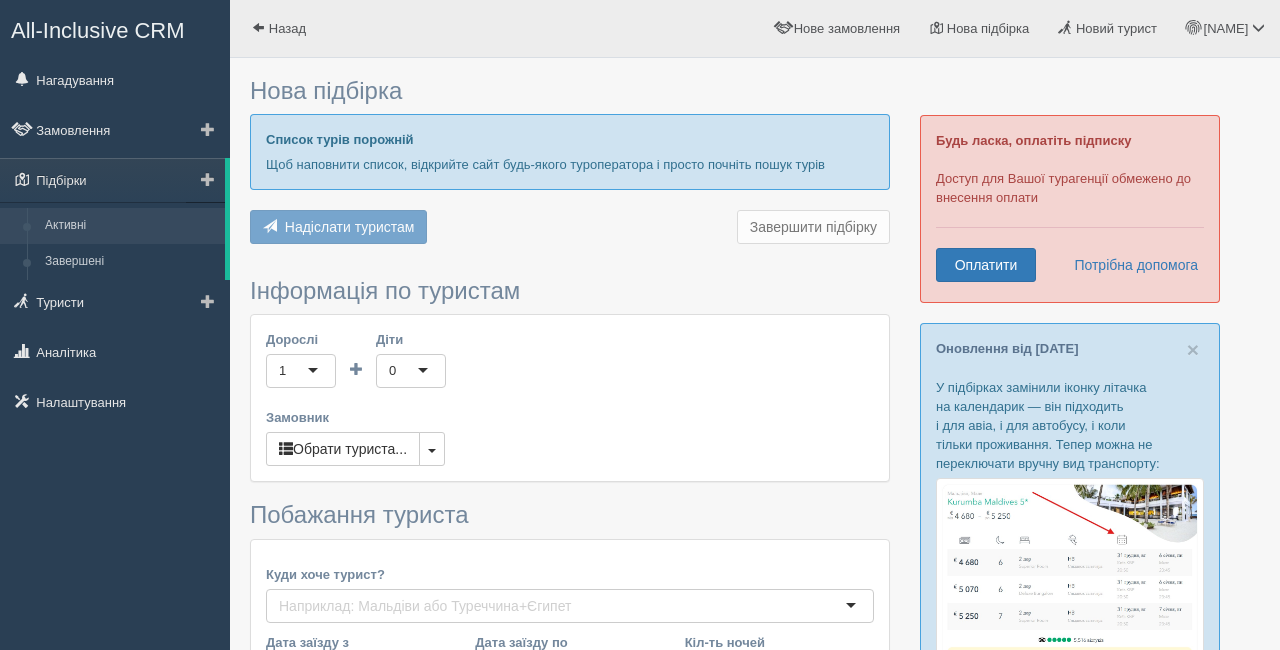 click on "Активні" at bounding box center (130, 226) 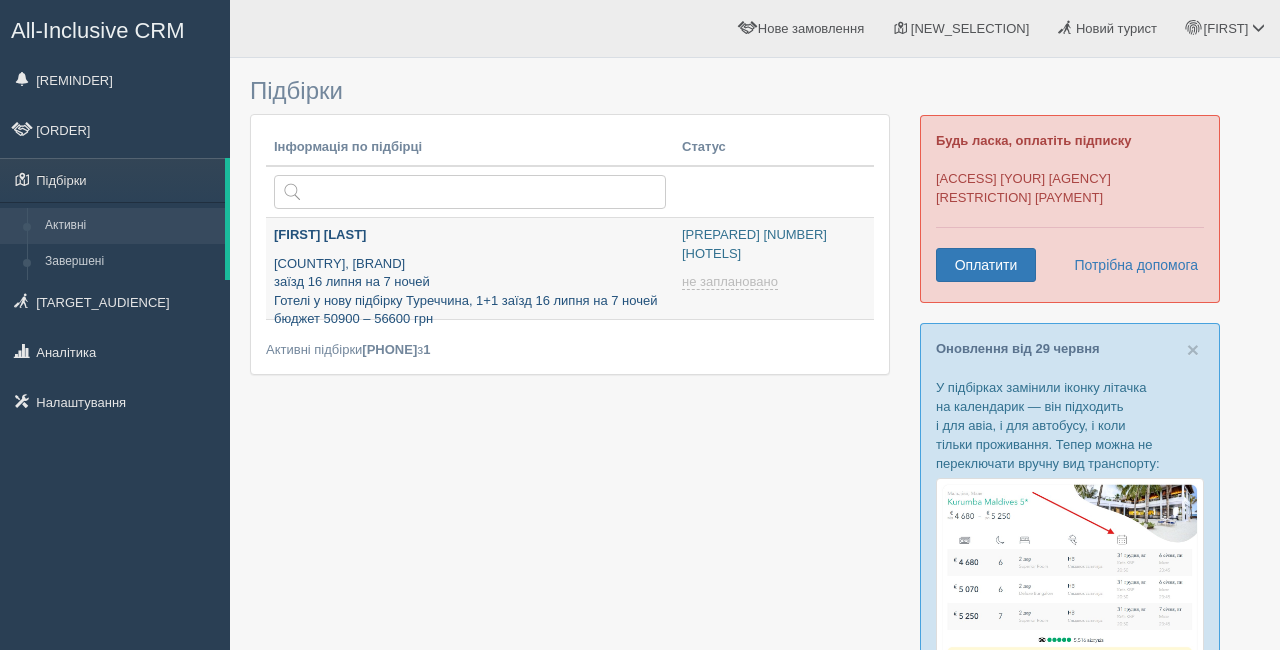 scroll, scrollTop: 0, scrollLeft: 0, axis: both 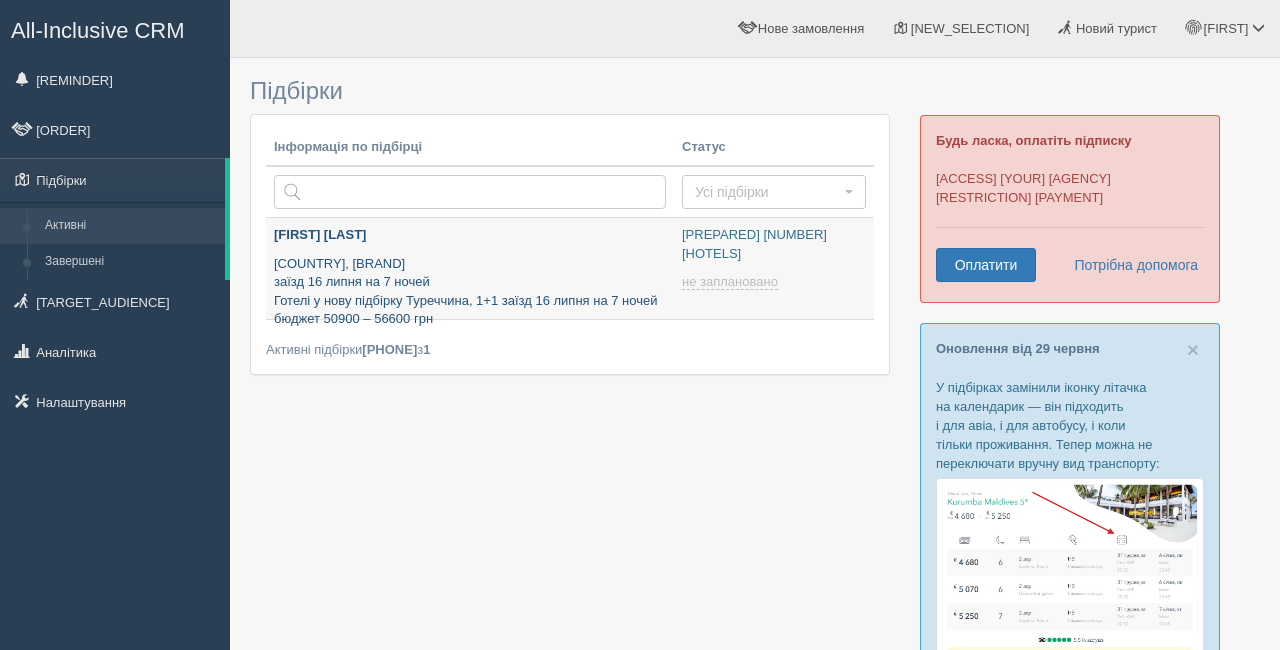 click on "Туреччина, 1+1 заїзд 16 липня на 7 ночей бюджет 50900 – 56600 грн" at bounding box center (470, 292) 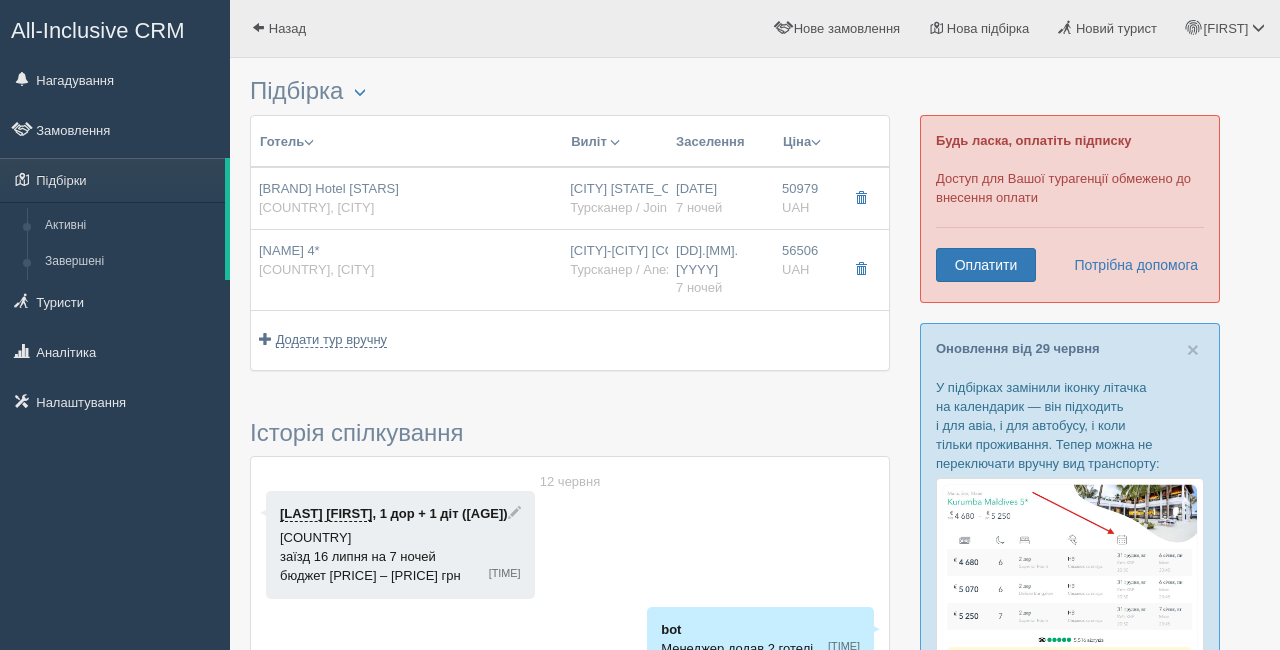 scroll, scrollTop: 0, scrollLeft: 0, axis: both 